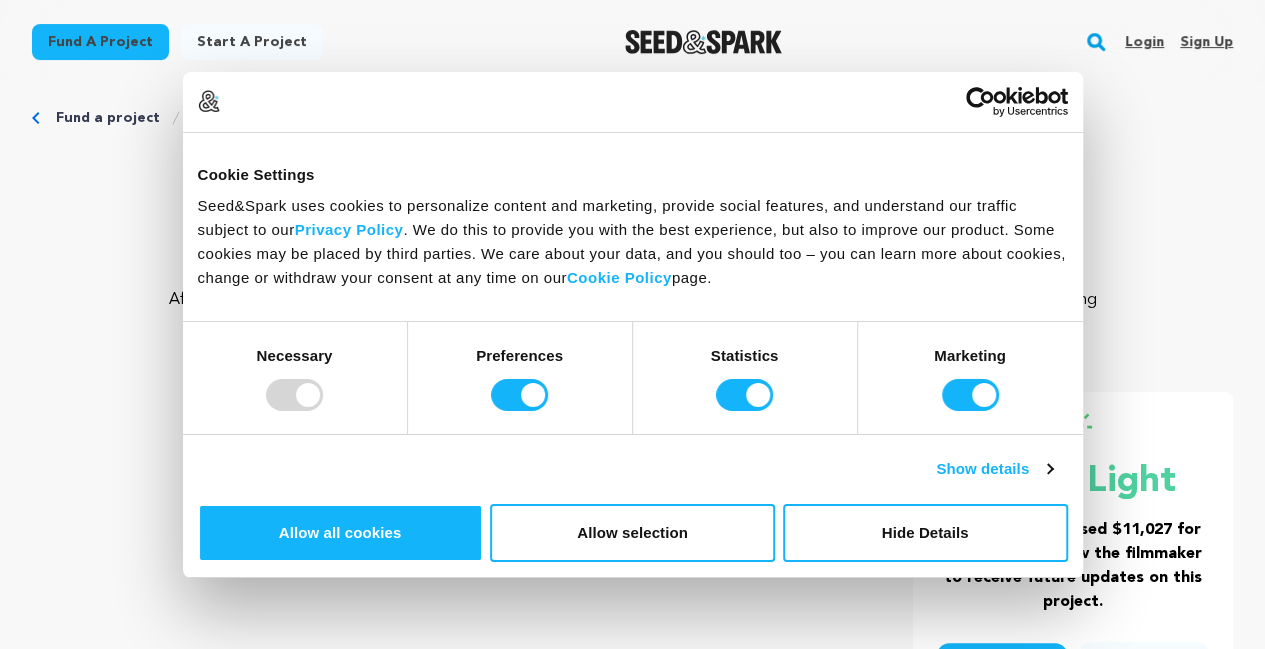 scroll, scrollTop: 200, scrollLeft: 0, axis: vertical 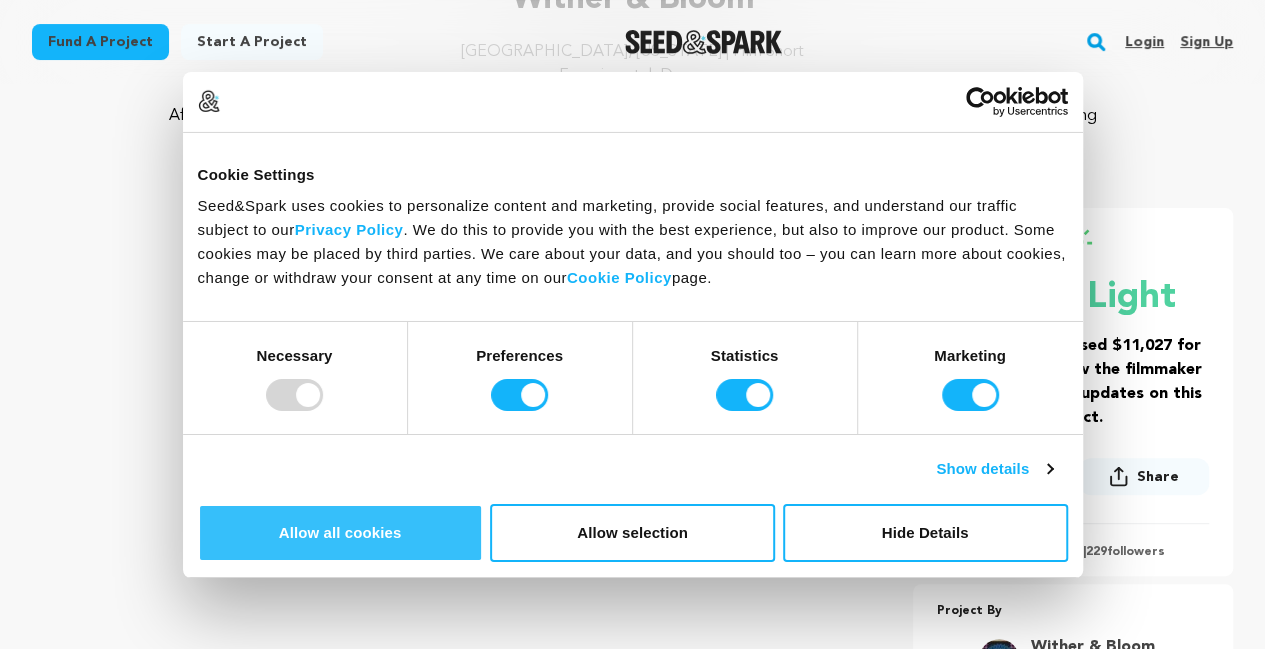 click on "Allow all cookies" at bounding box center (340, 533) 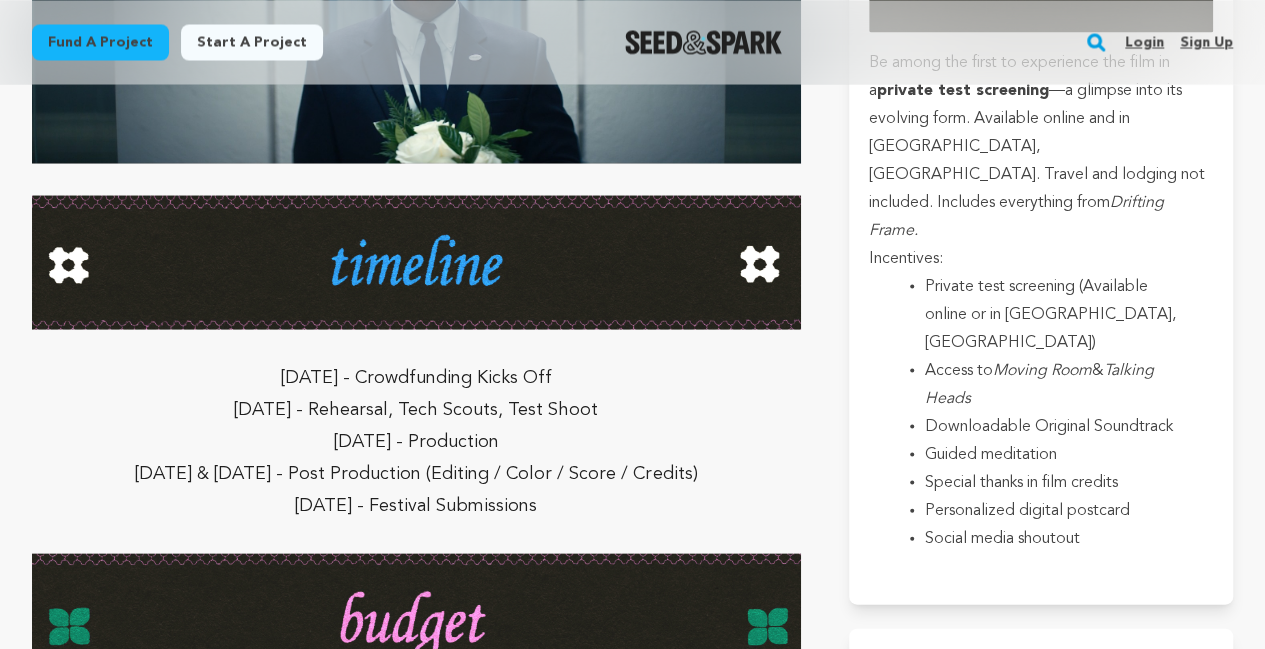 scroll, scrollTop: 5656, scrollLeft: 0, axis: vertical 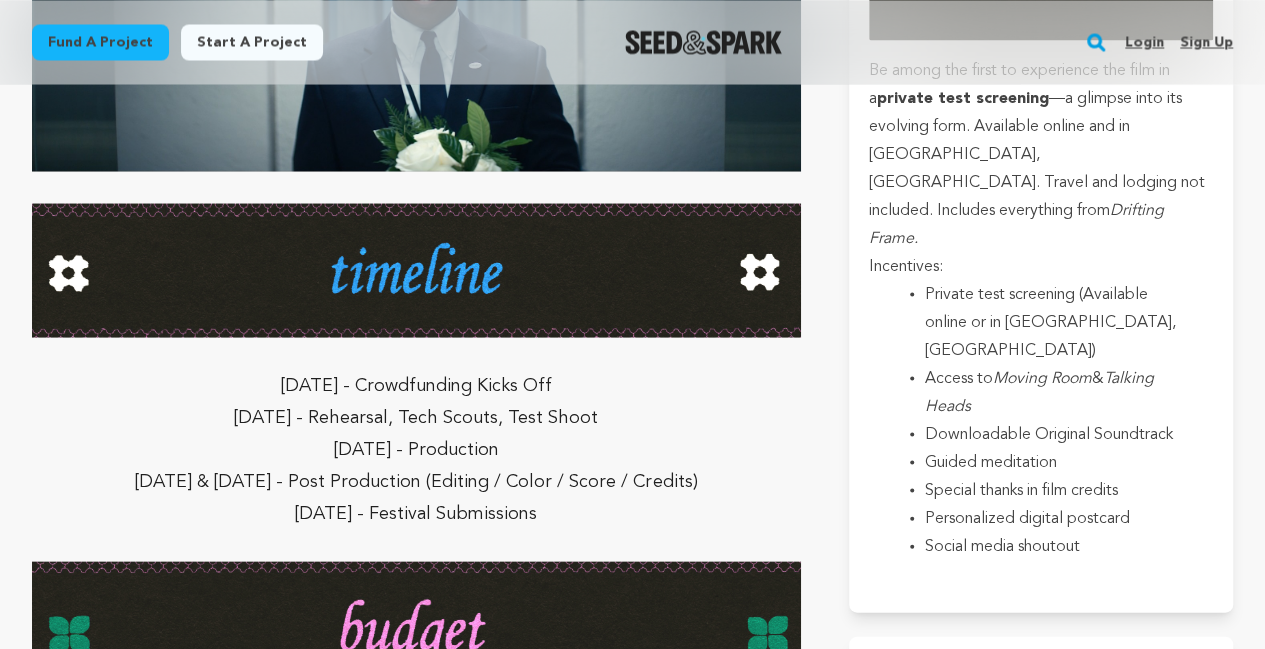 click on "Login" at bounding box center (1144, 42) 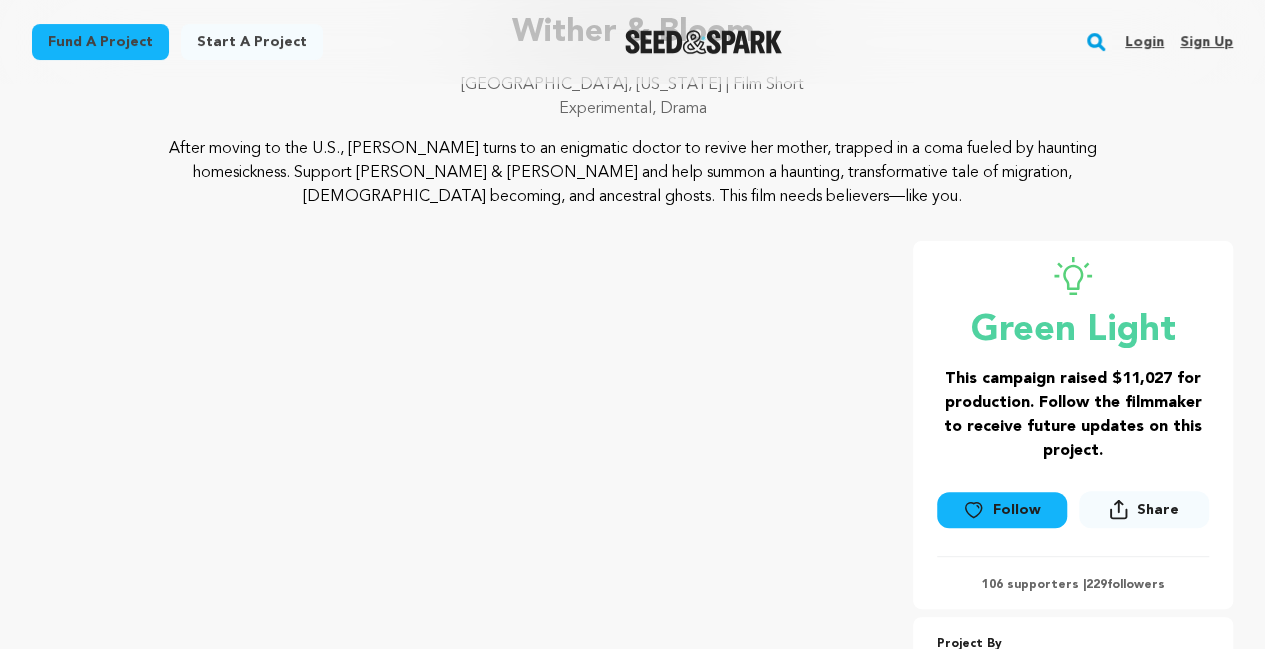 scroll, scrollTop: 56, scrollLeft: 0, axis: vertical 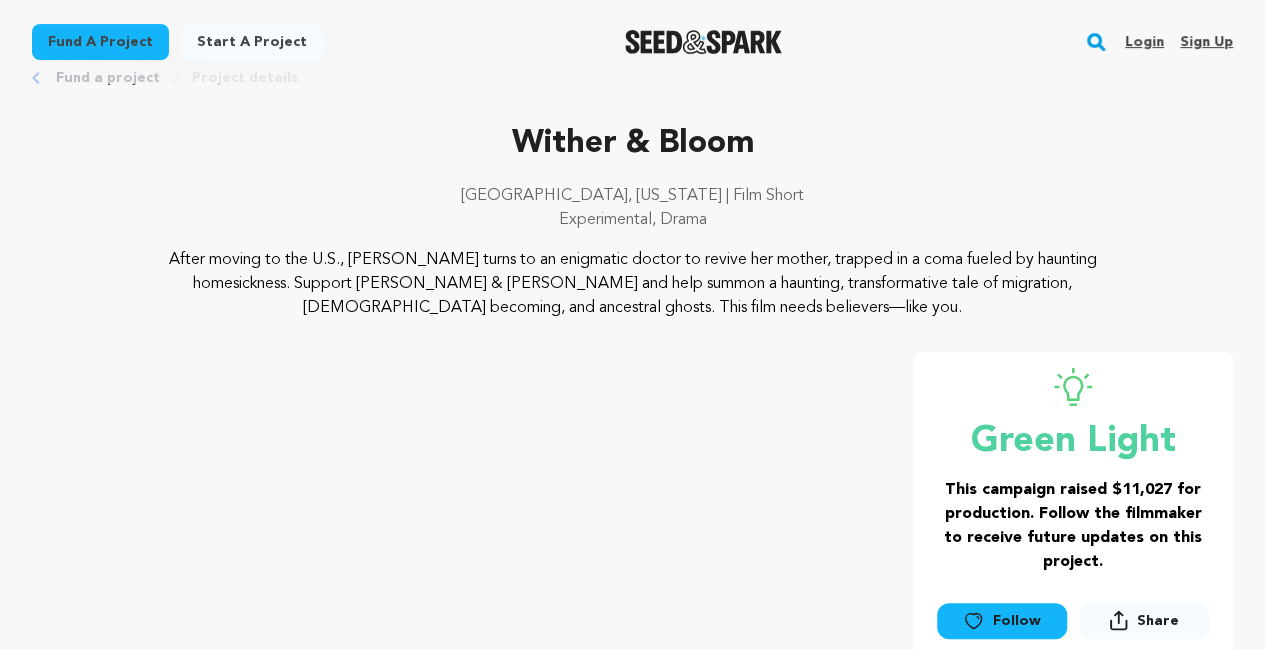 click on "Fund a project" at bounding box center [100, 42] 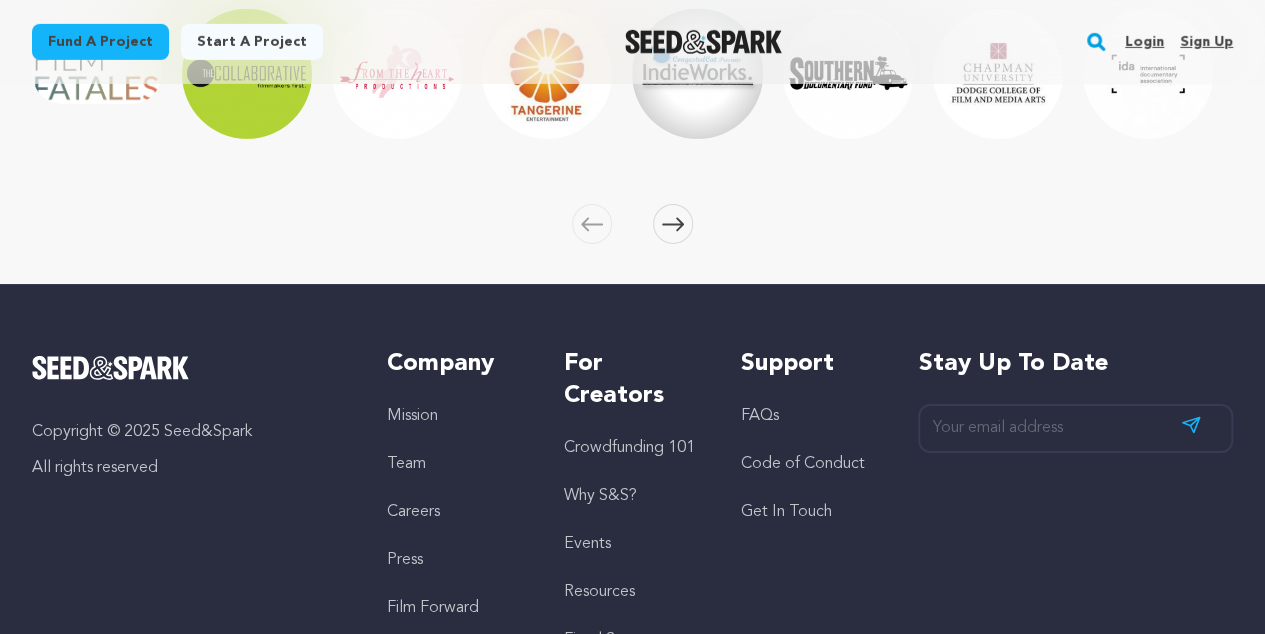 scroll, scrollTop: 3387, scrollLeft: 0, axis: vertical 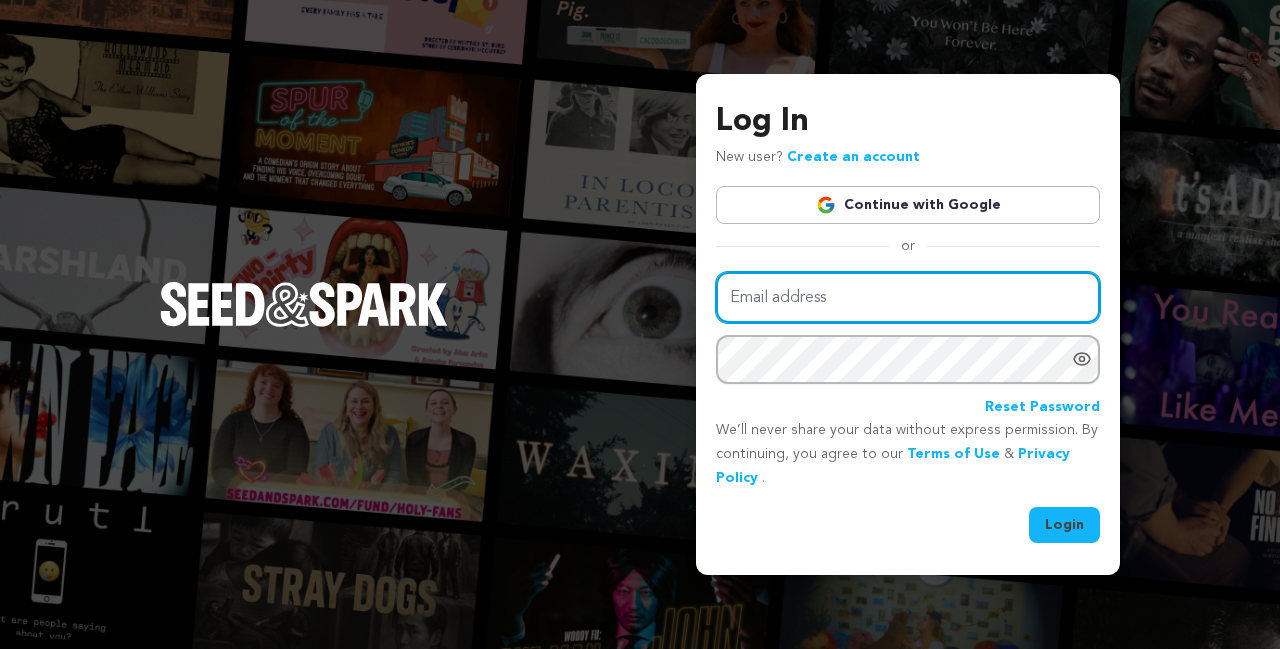 click on "Email address" at bounding box center [908, 297] 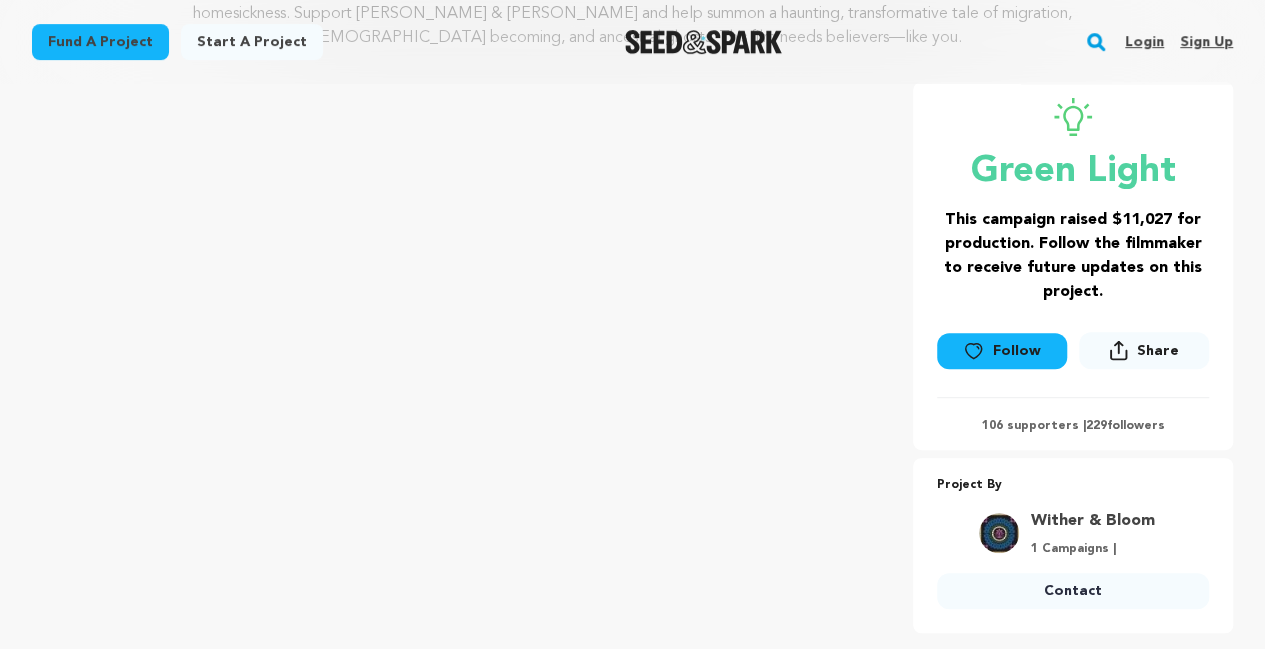 scroll, scrollTop: 400, scrollLeft: 0, axis: vertical 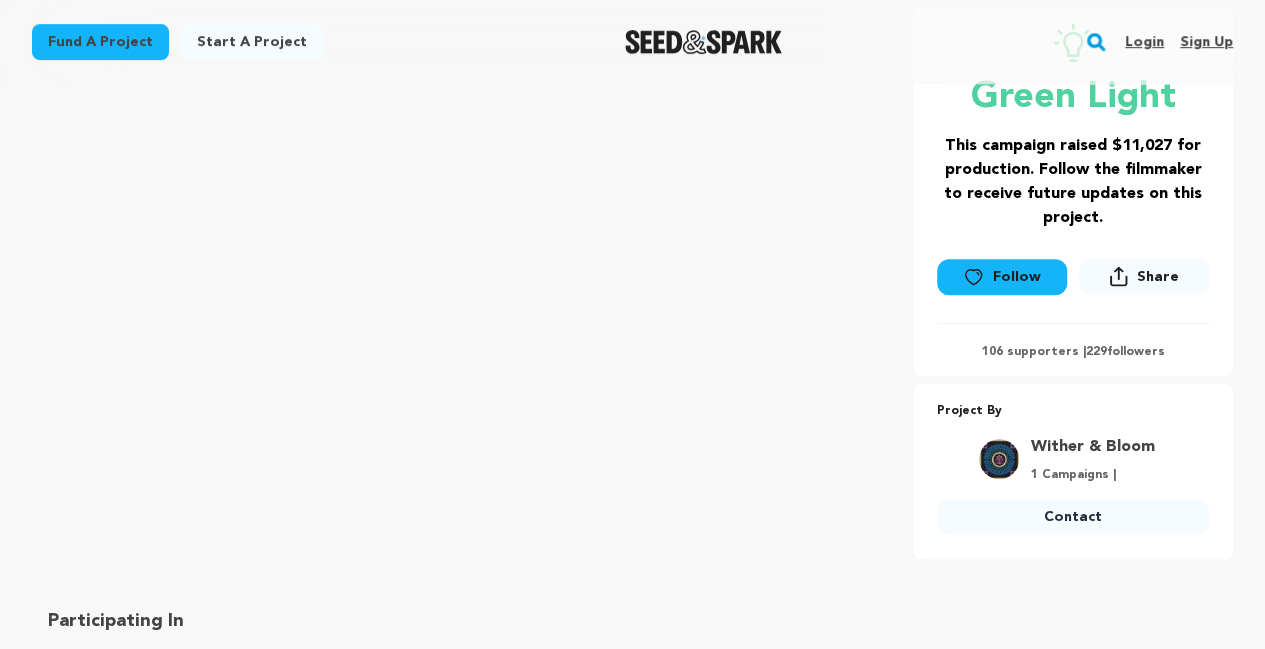 click on "Follow" at bounding box center (1002, 277) 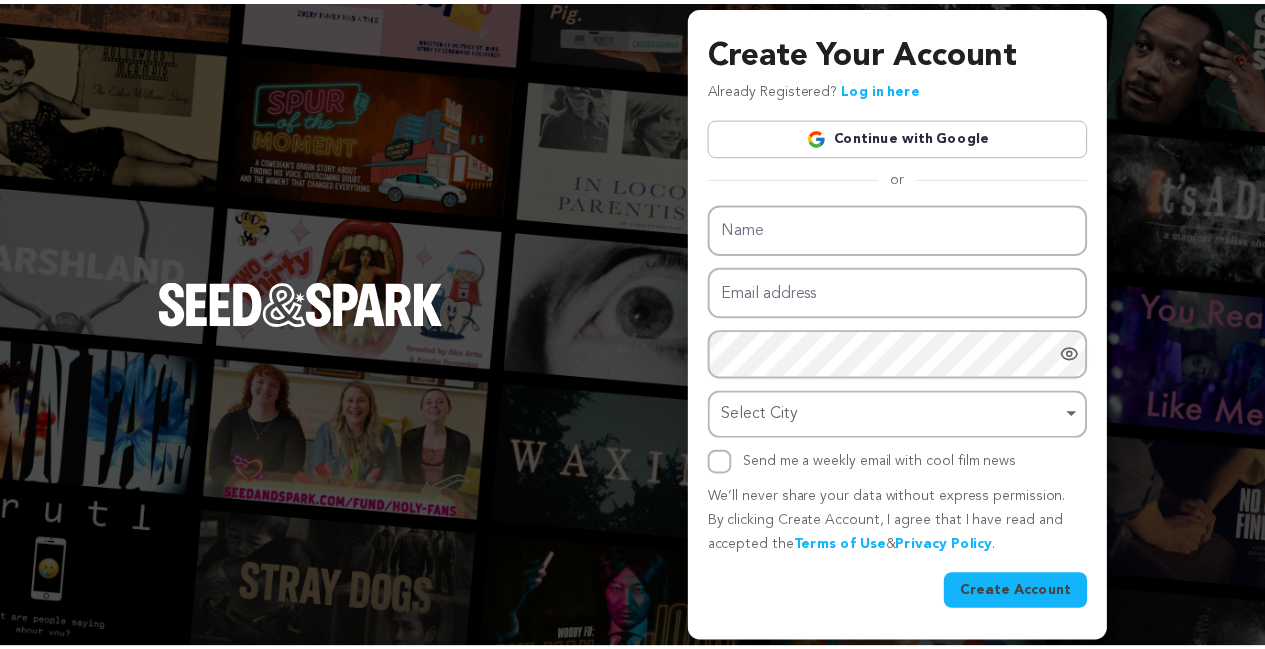 scroll, scrollTop: 0, scrollLeft: 0, axis: both 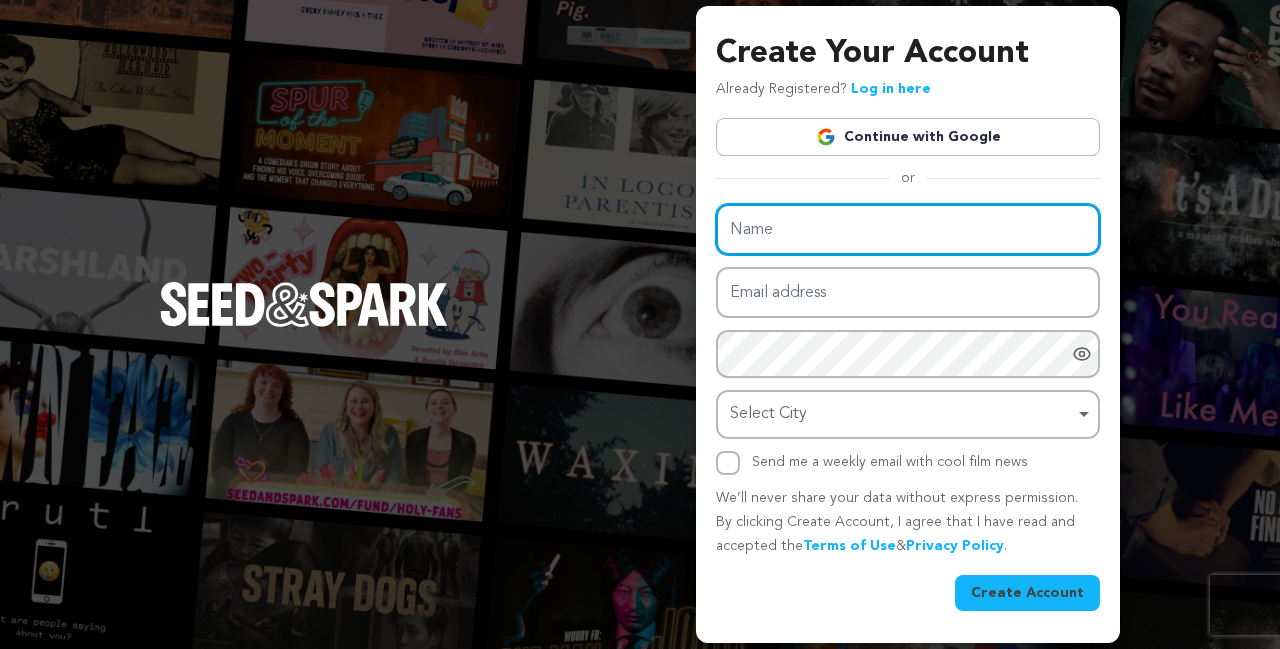 click on "Name" at bounding box center (908, 229) 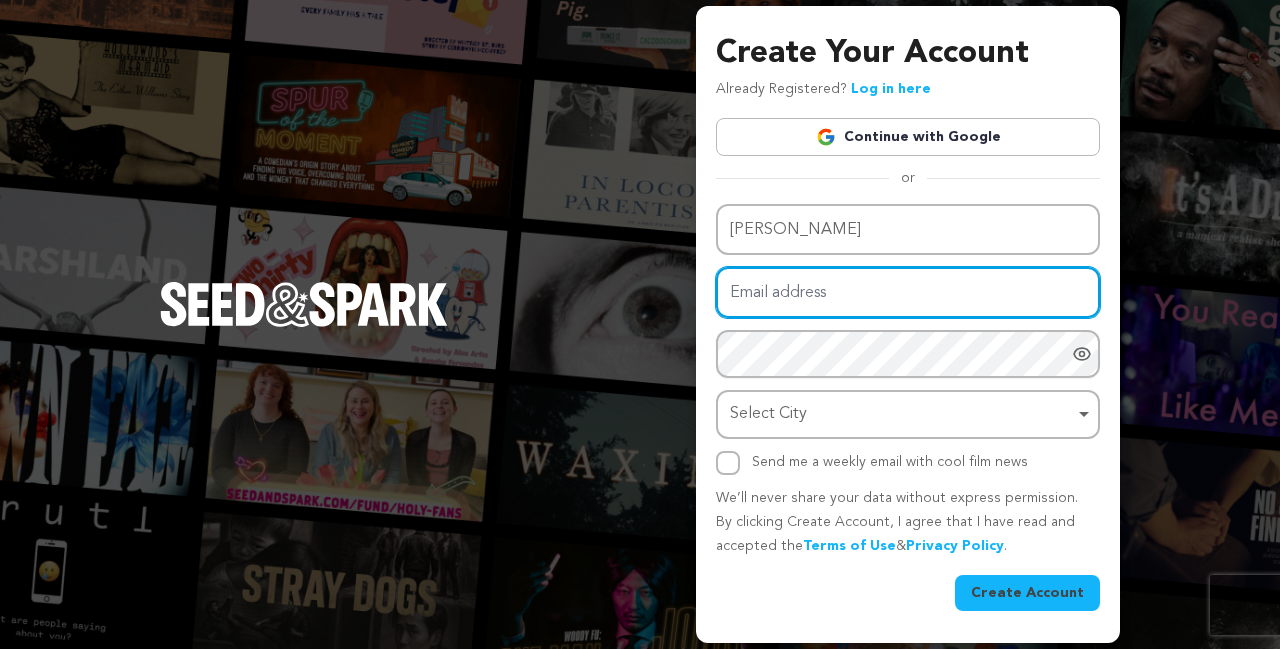 click on "Email address" at bounding box center (908, 292) 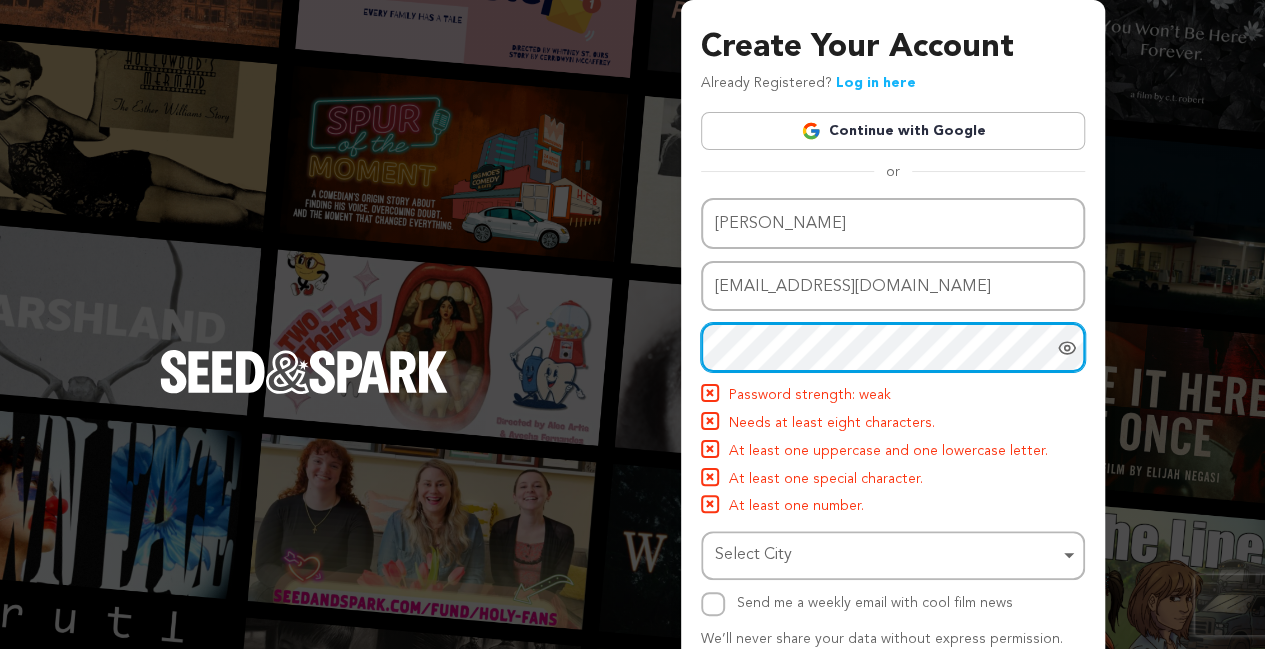 click on "Select City Remove item" at bounding box center (893, 555) 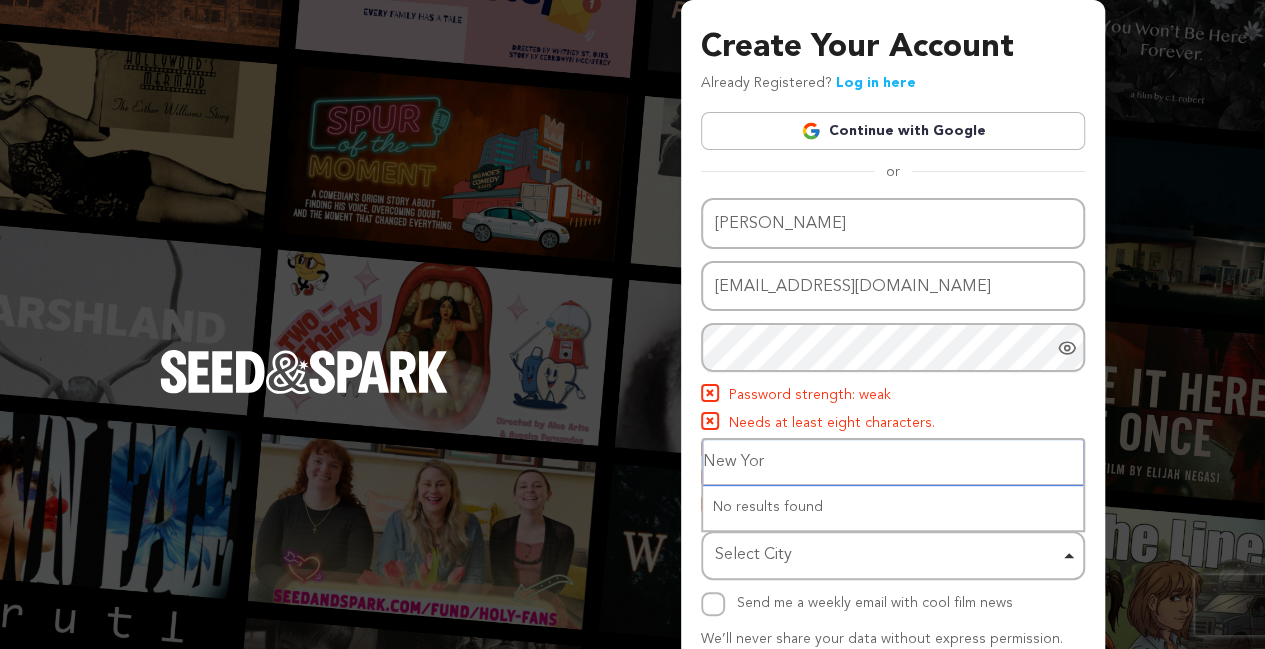 type on "New York" 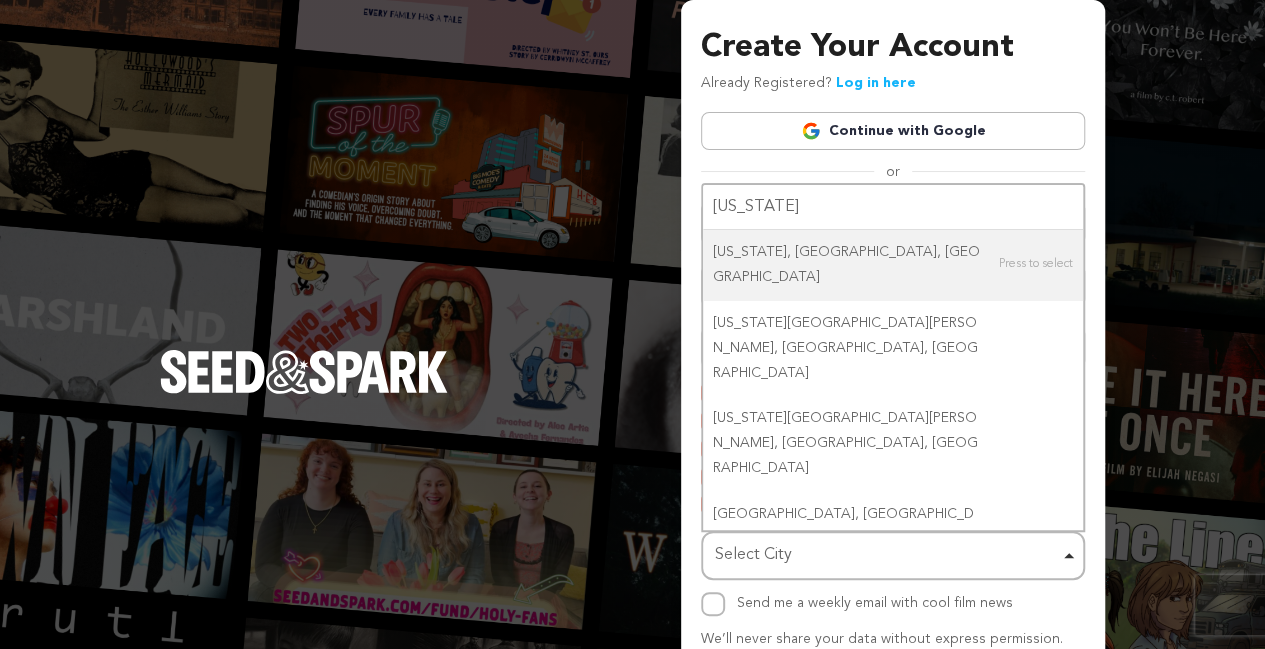 type 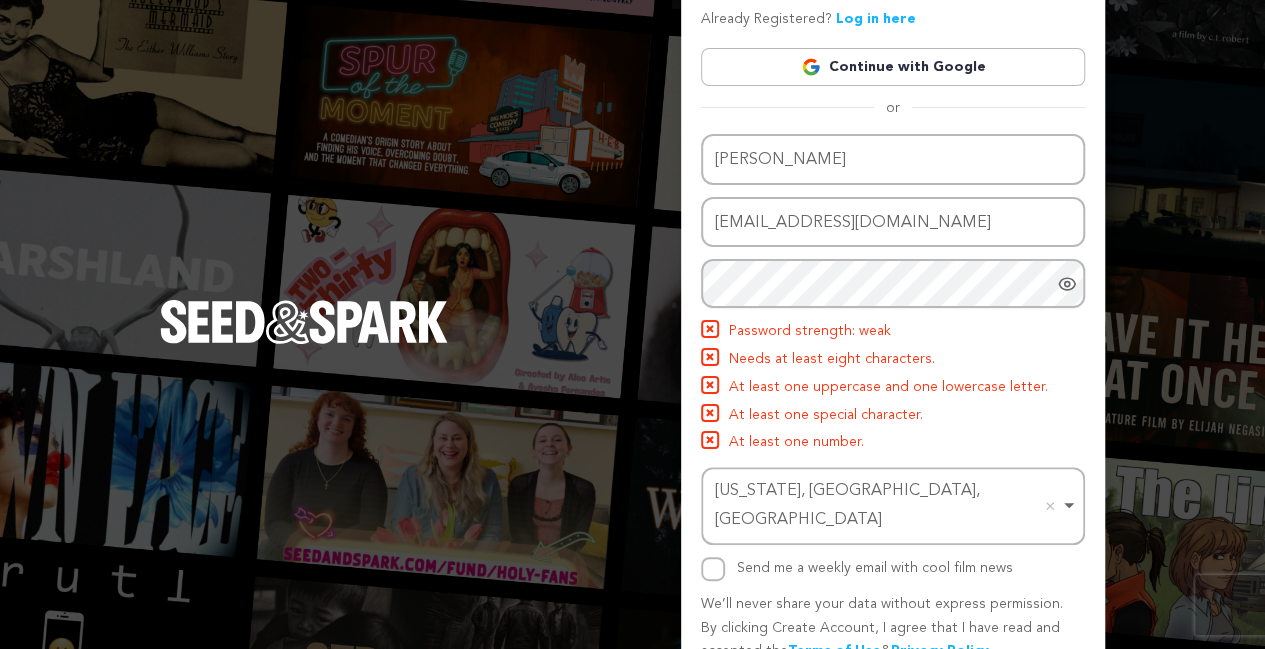 scroll, scrollTop: 0, scrollLeft: 0, axis: both 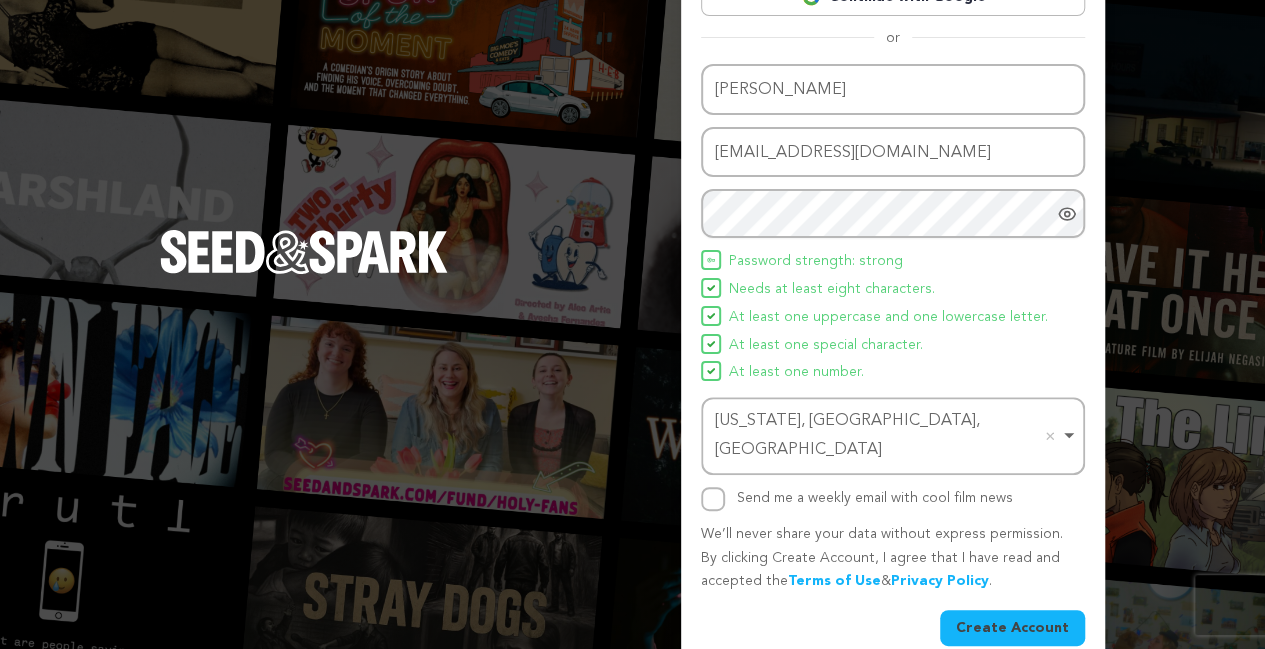 click on "Create Account" at bounding box center [1012, 628] 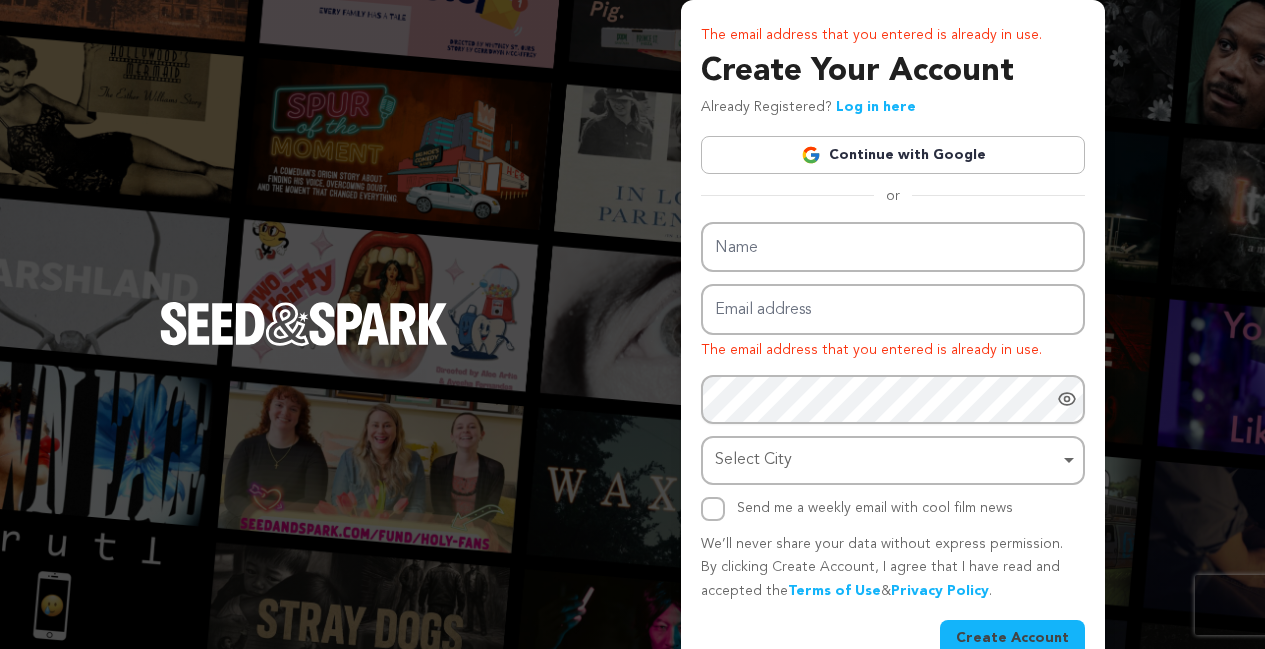 scroll, scrollTop: 0, scrollLeft: 0, axis: both 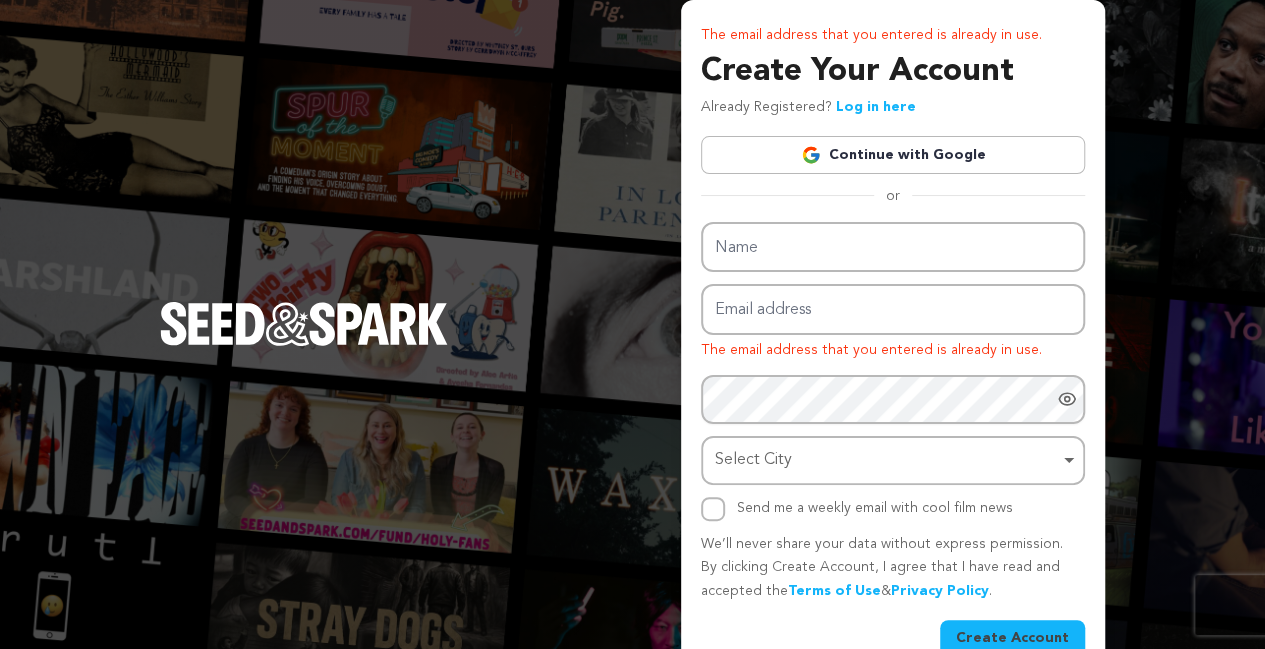 click on "Log in here" at bounding box center (876, 107) 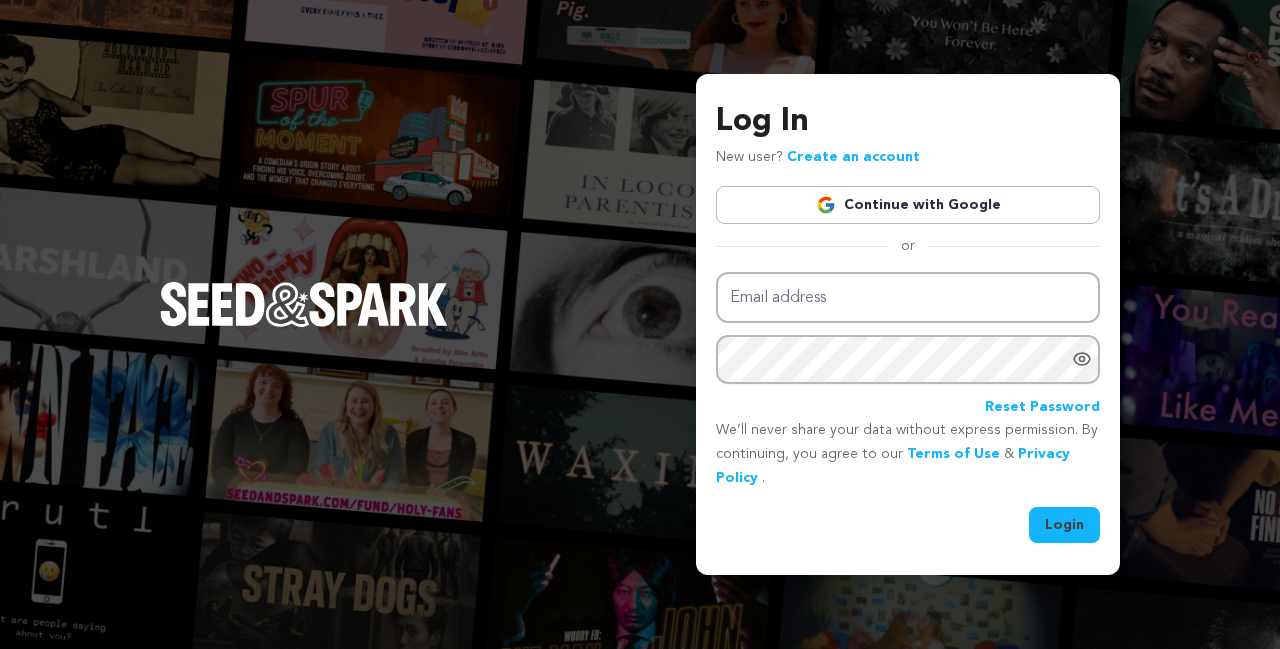 scroll, scrollTop: 0, scrollLeft: 0, axis: both 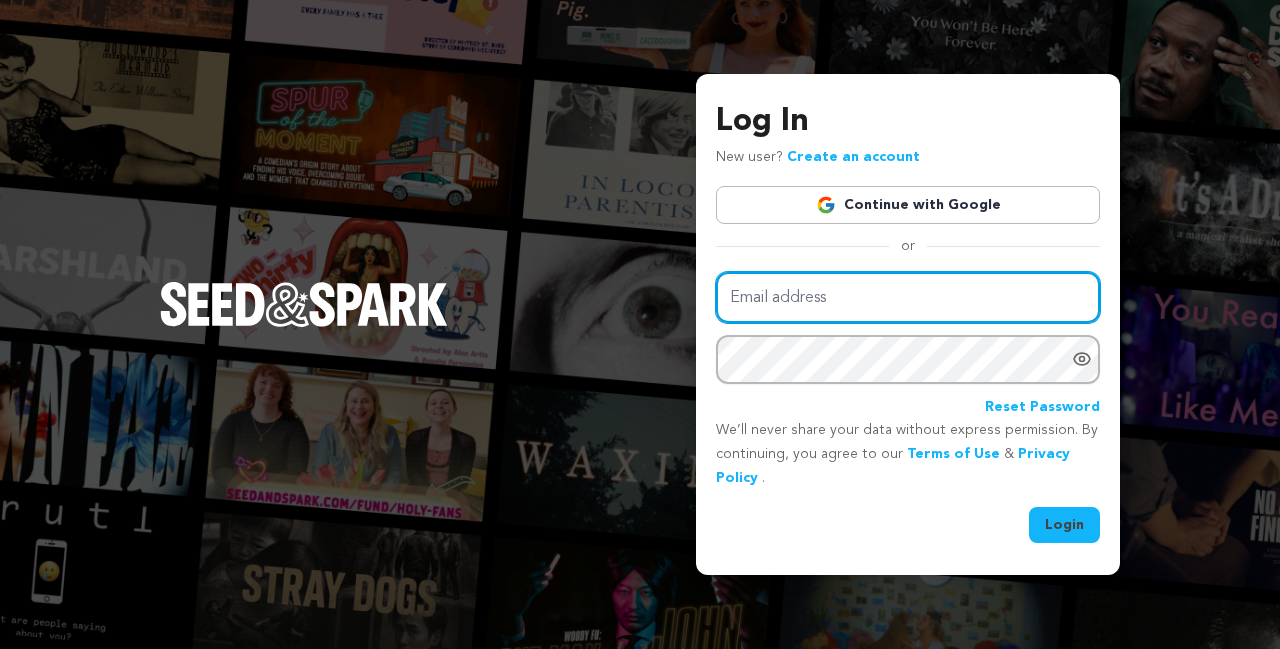 click on "Email address" at bounding box center (908, 297) 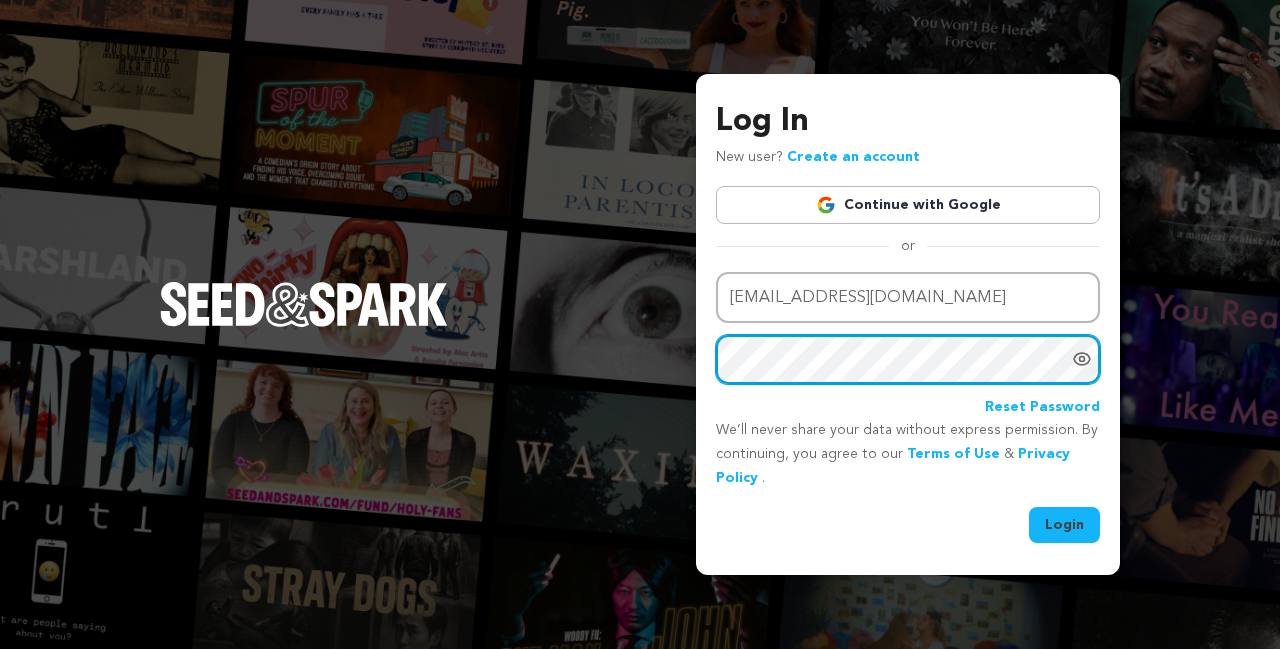 click on "Login" at bounding box center [1064, 525] 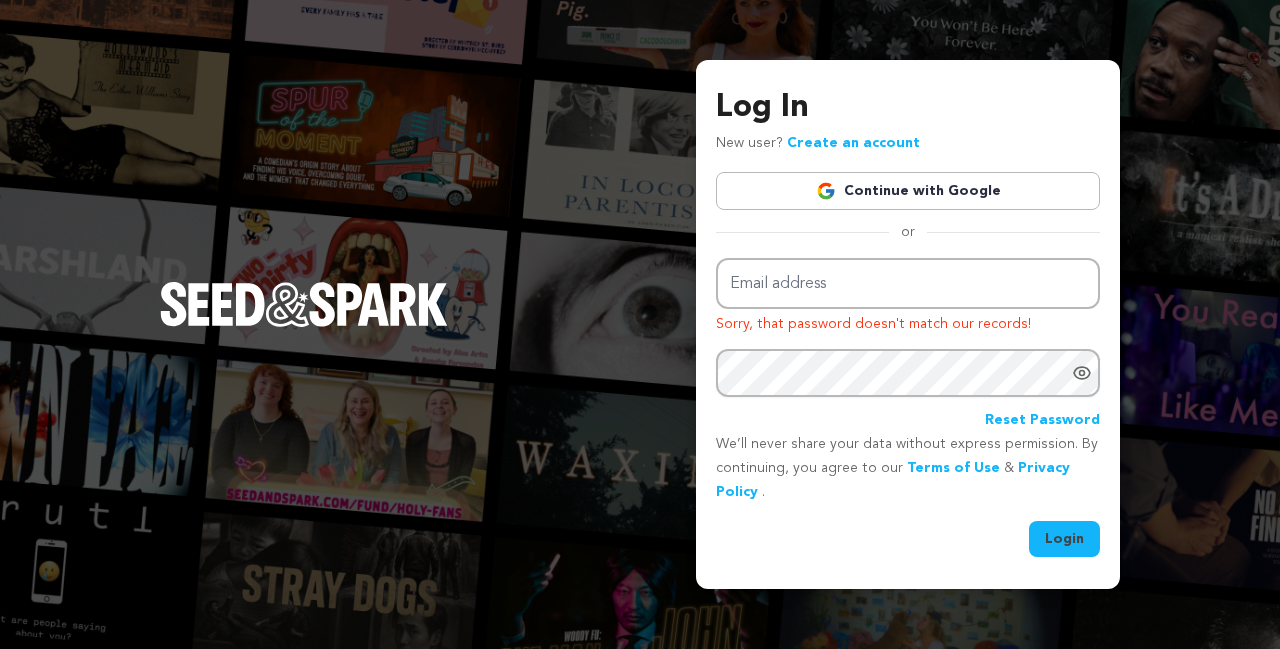 scroll, scrollTop: 0, scrollLeft: 0, axis: both 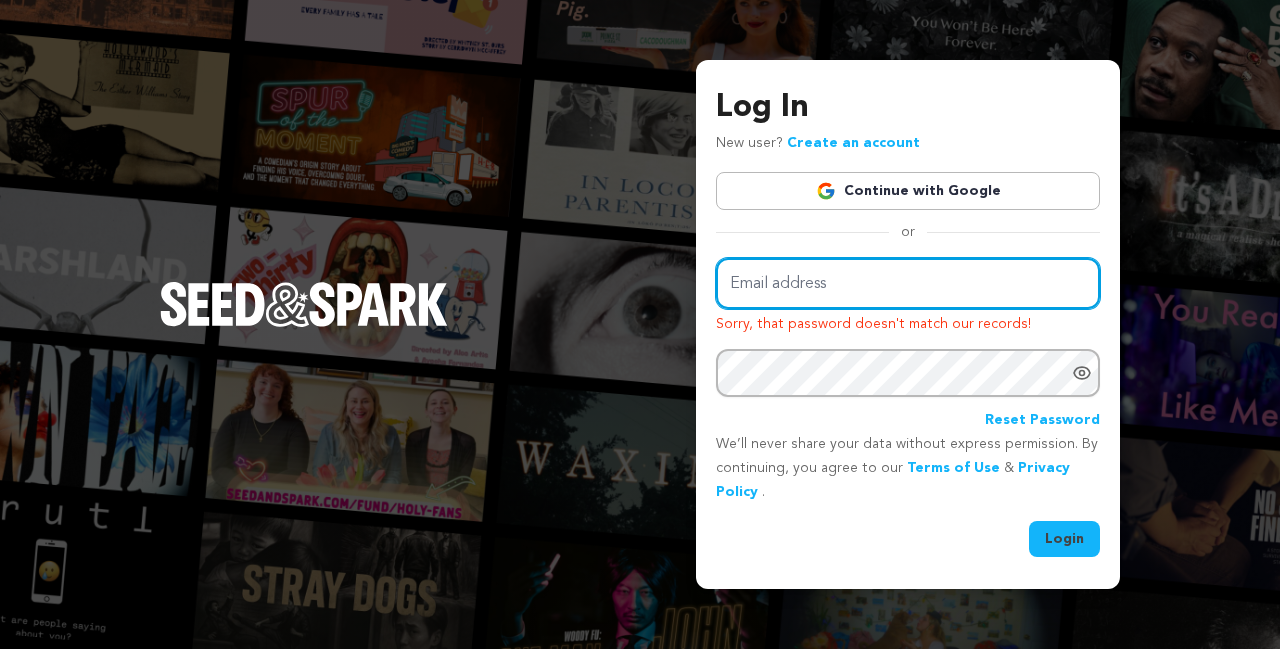 click on "Email address" at bounding box center [908, 283] 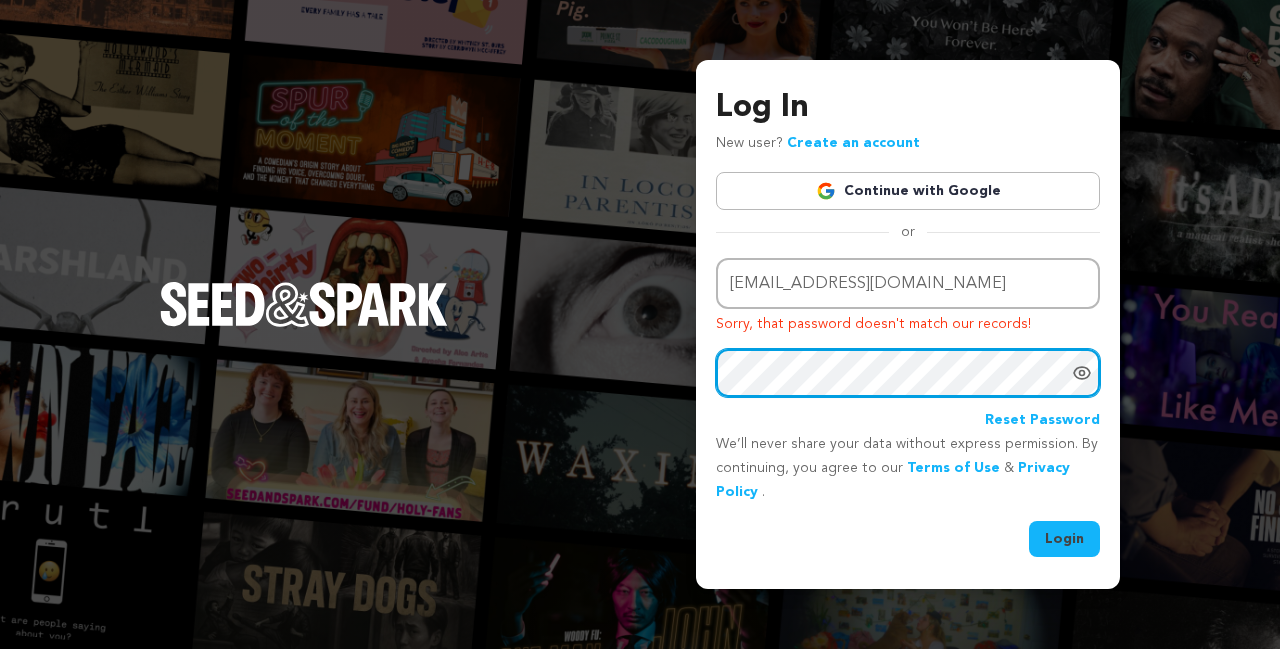 click on "Login" at bounding box center [1064, 539] 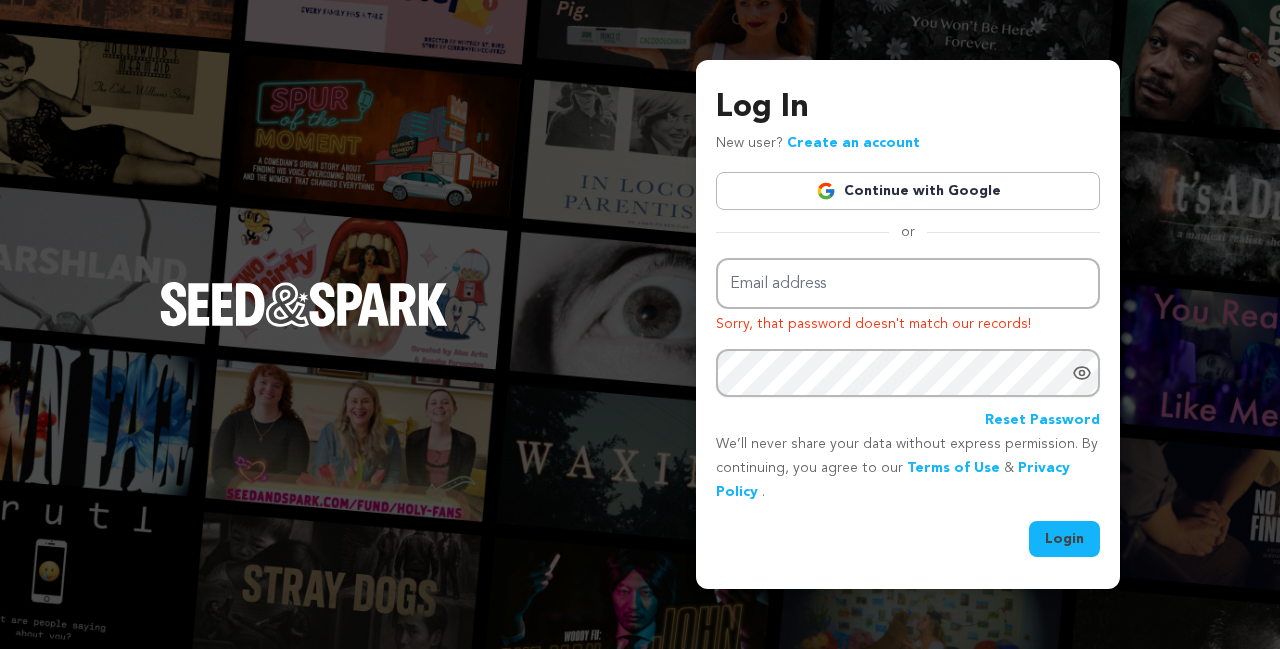 scroll, scrollTop: 0, scrollLeft: 0, axis: both 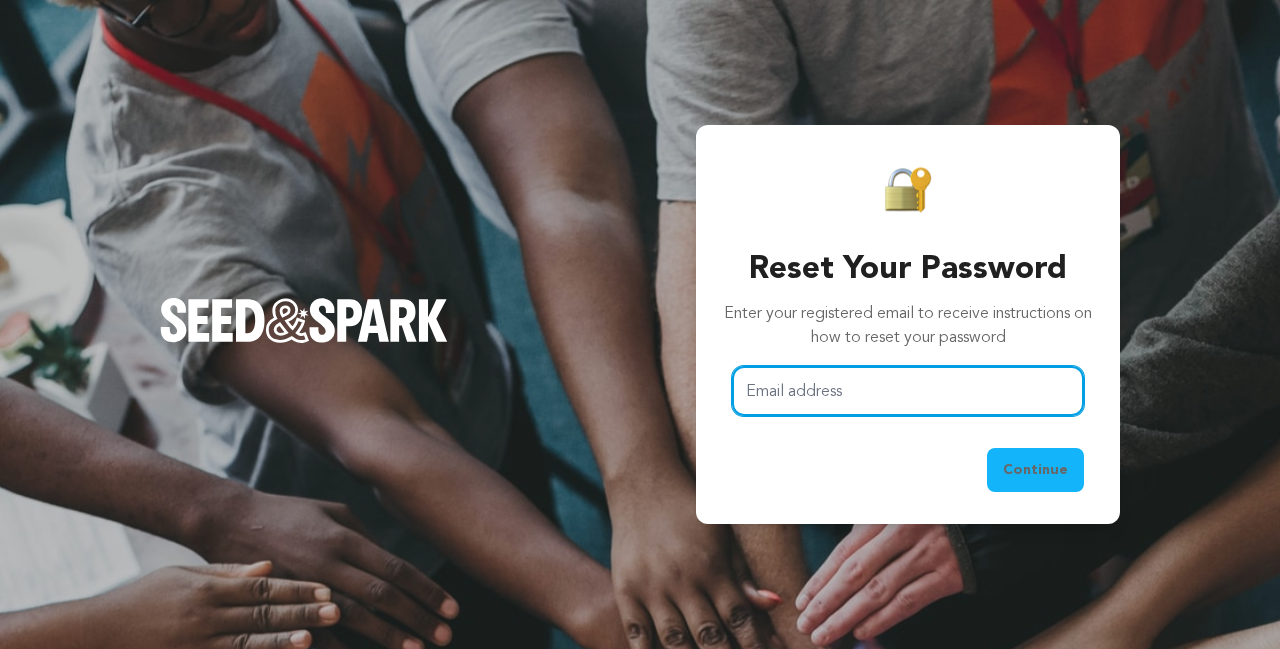 click on "Email address" at bounding box center (908, 391) 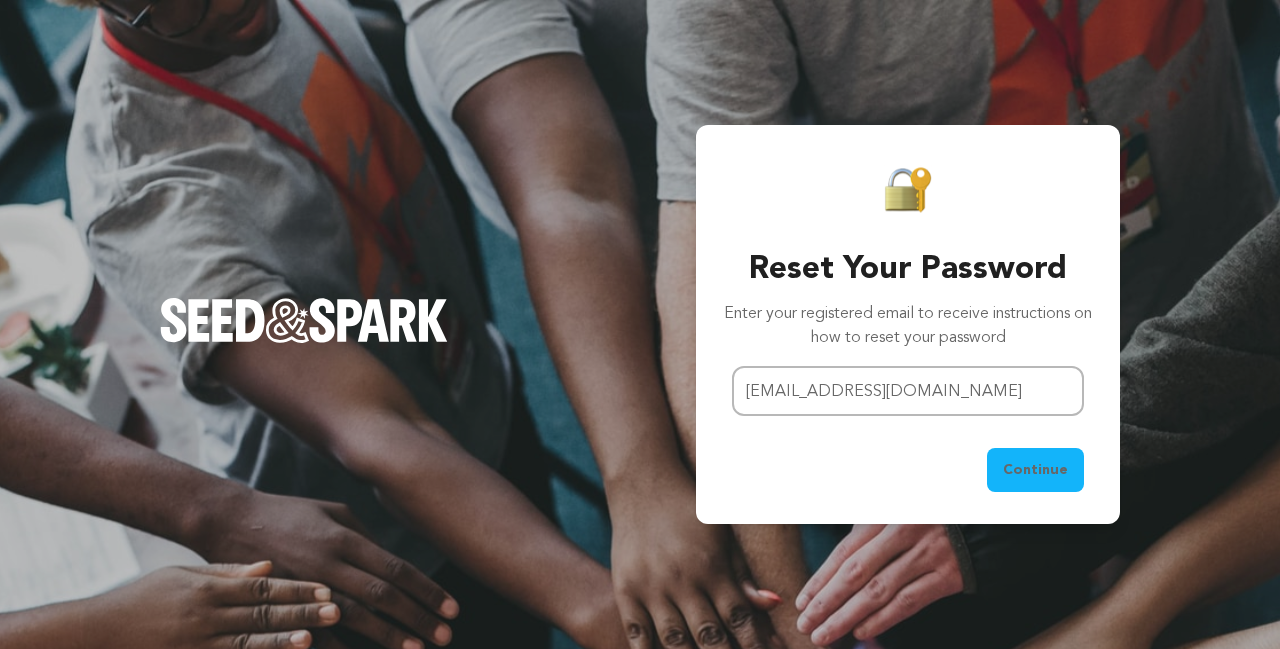 click on "Continue" at bounding box center (1035, 470) 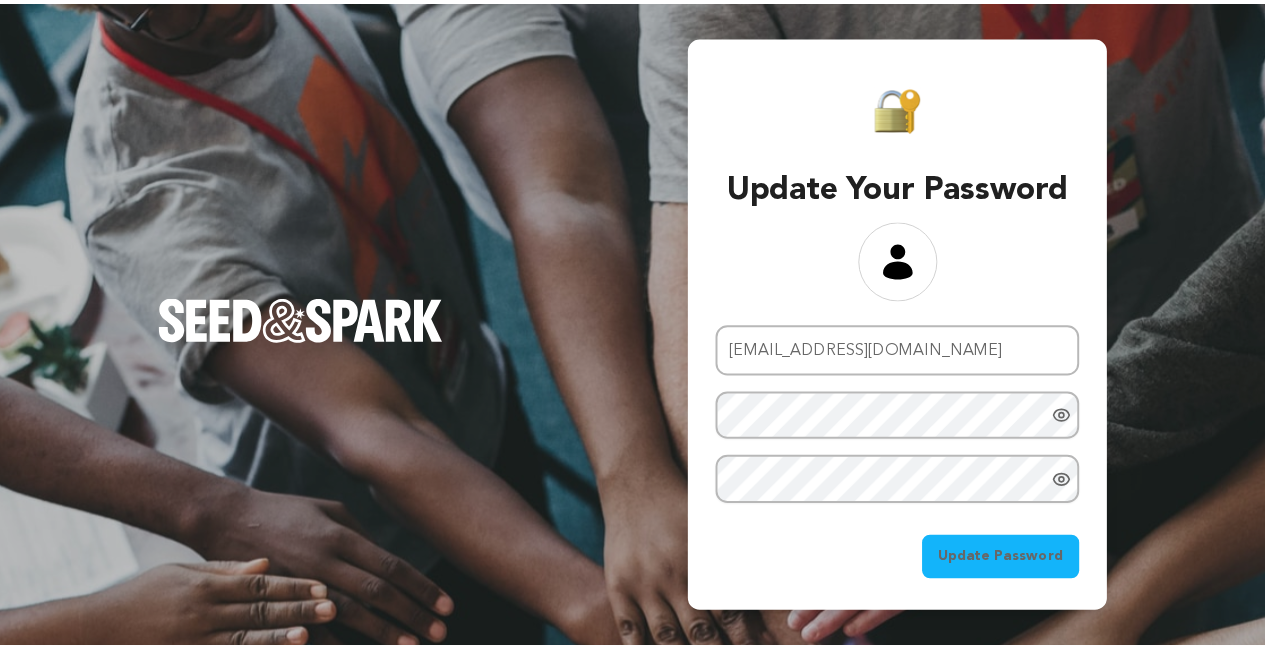 scroll, scrollTop: 0, scrollLeft: 0, axis: both 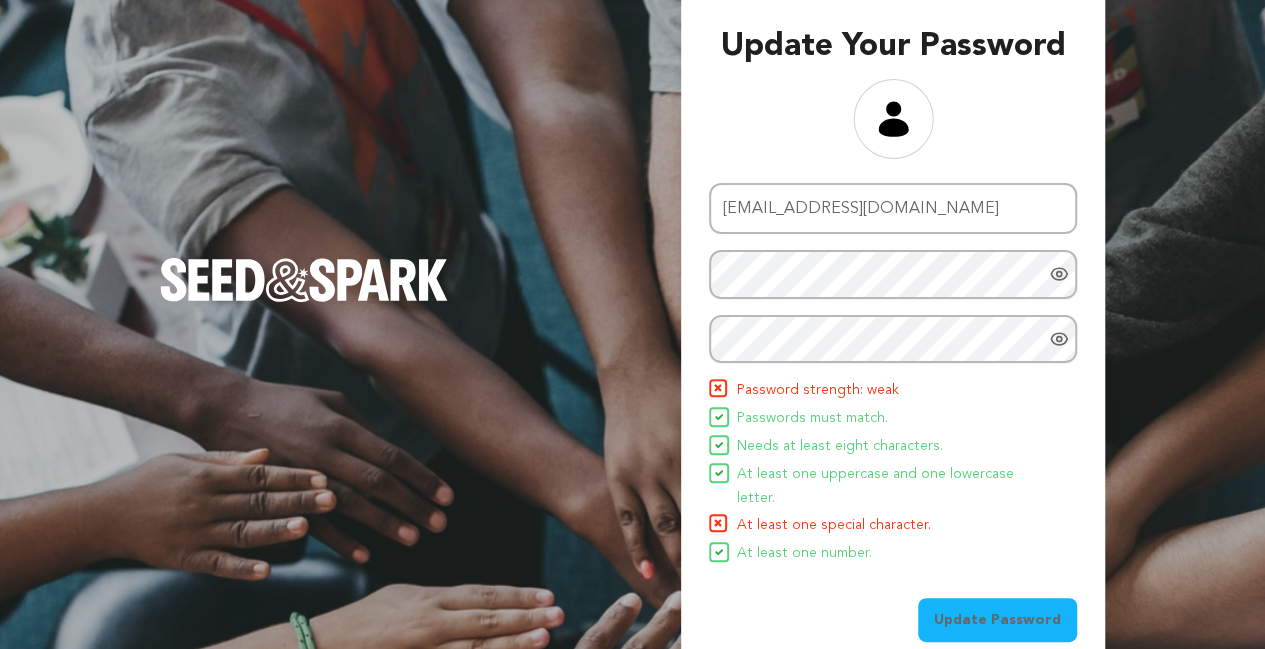 click on "Update Password" at bounding box center (997, 620) 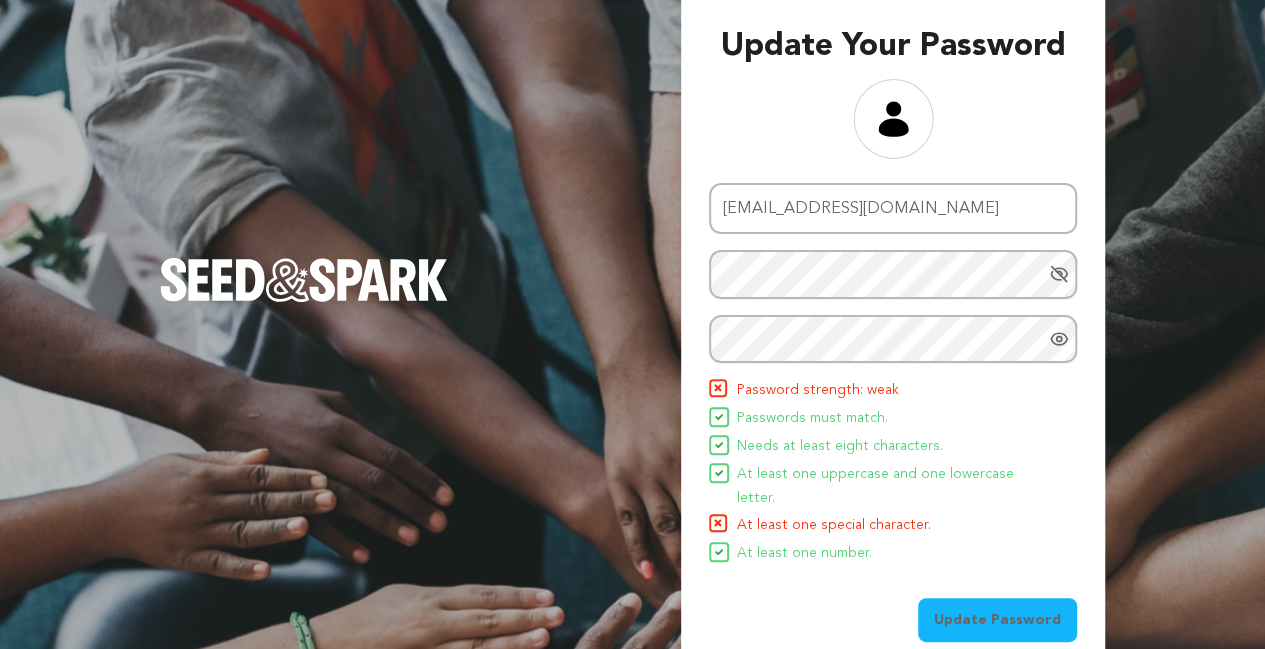 click 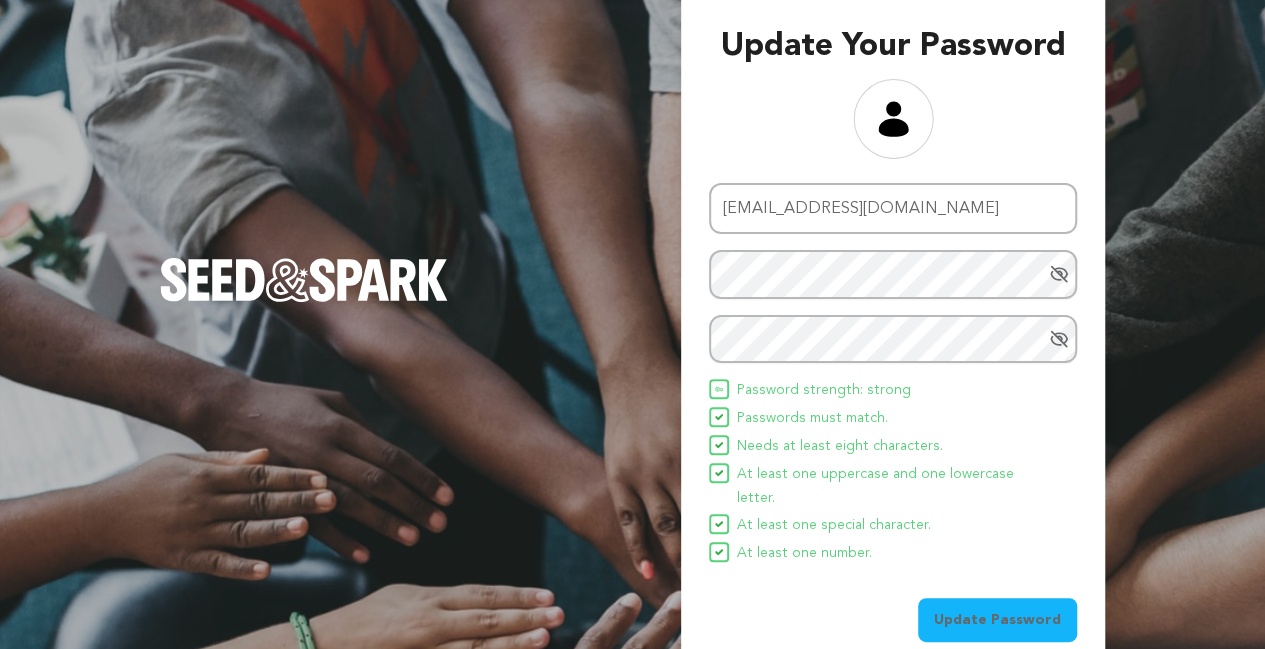 click on "Update Password" at bounding box center (997, 620) 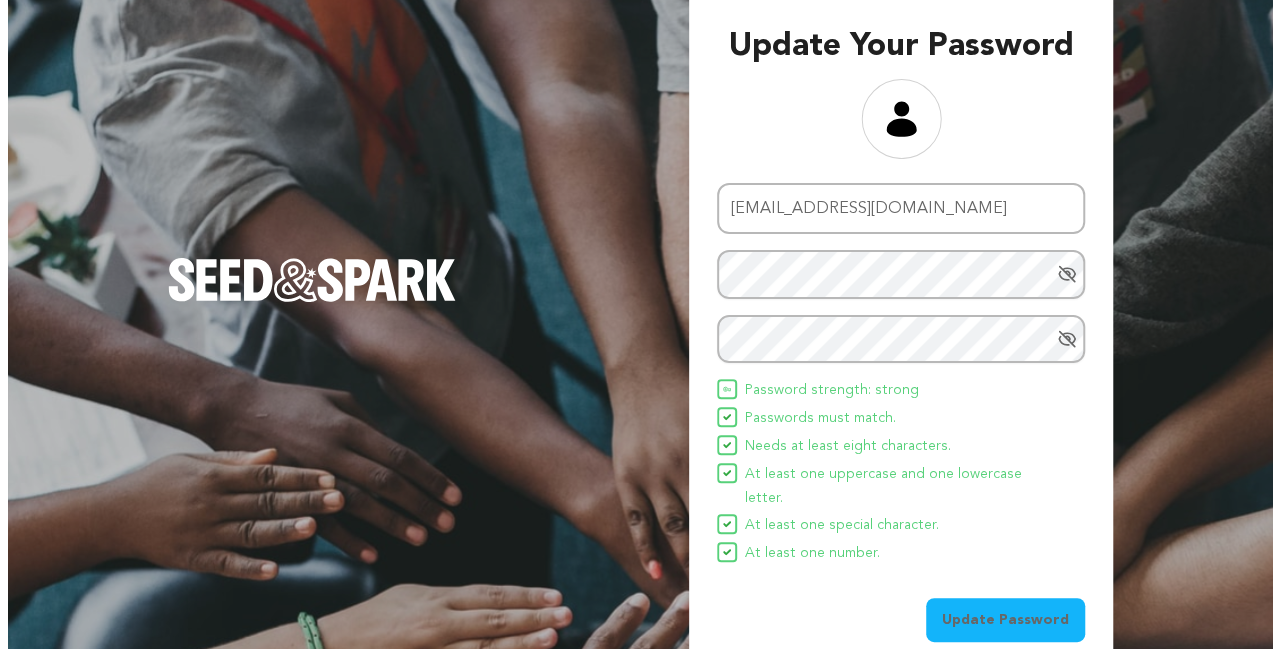 scroll, scrollTop: 0, scrollLeft: 0, axis: both 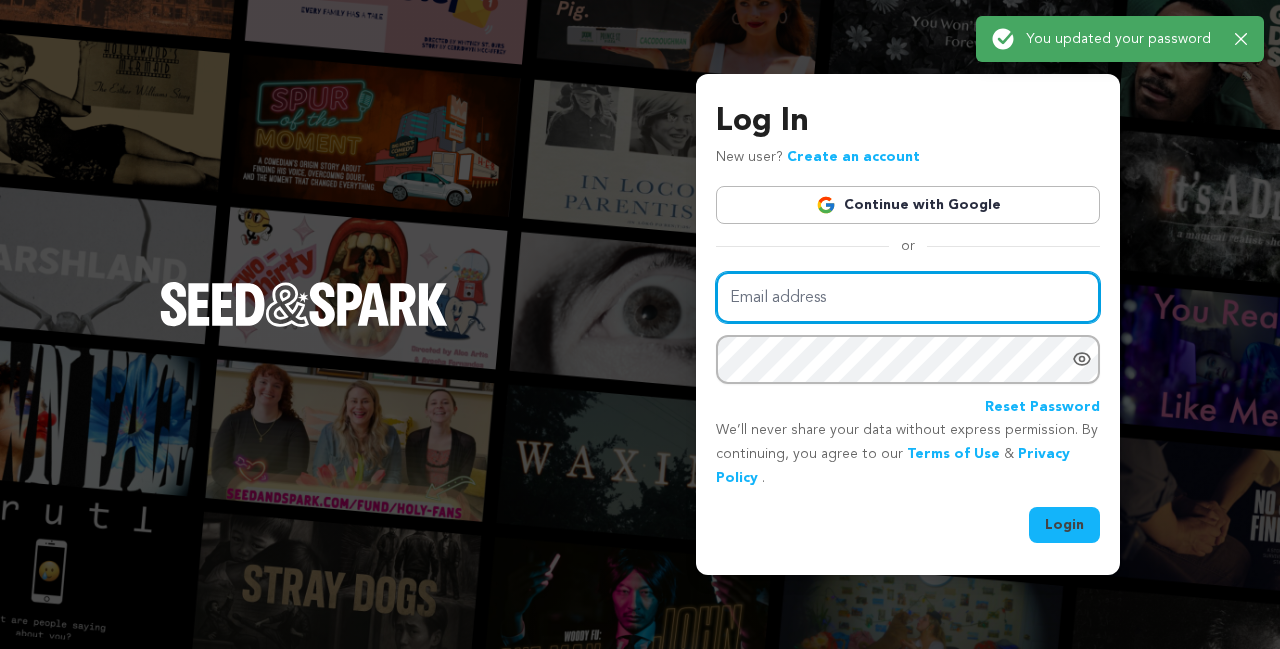 type on "[EMAIL_ADDRESS][DOMAIN_NAME]" 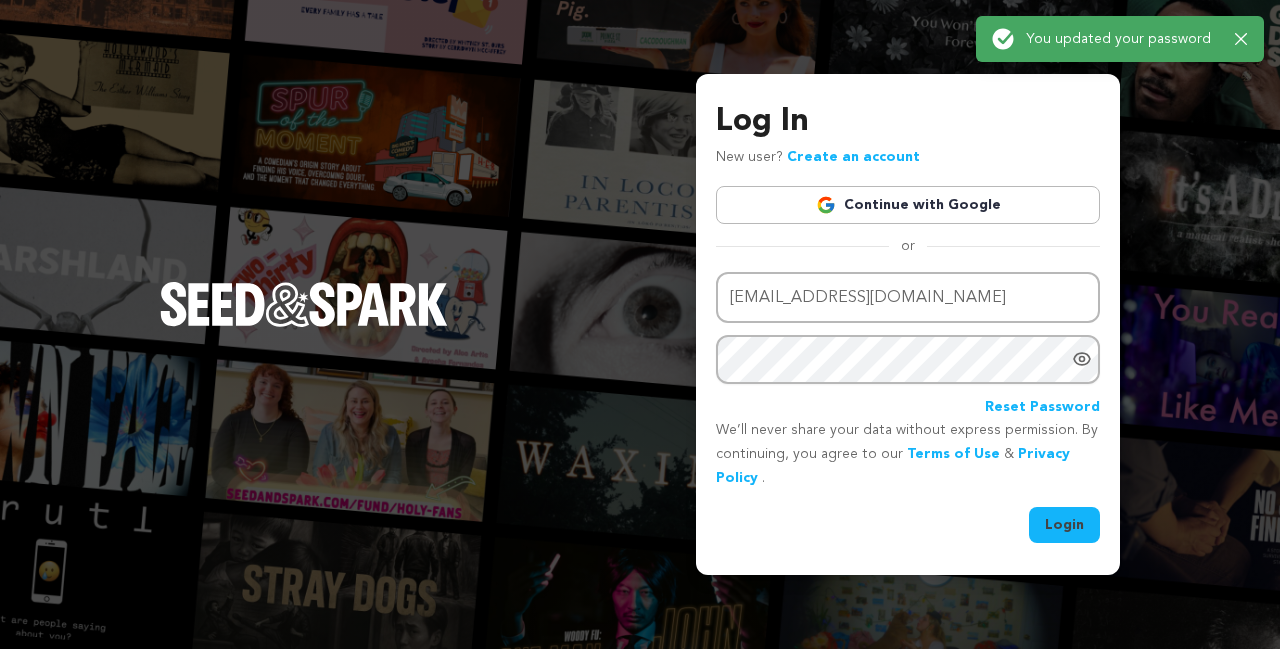 click on "Login" at bounding box center (1064, 525) 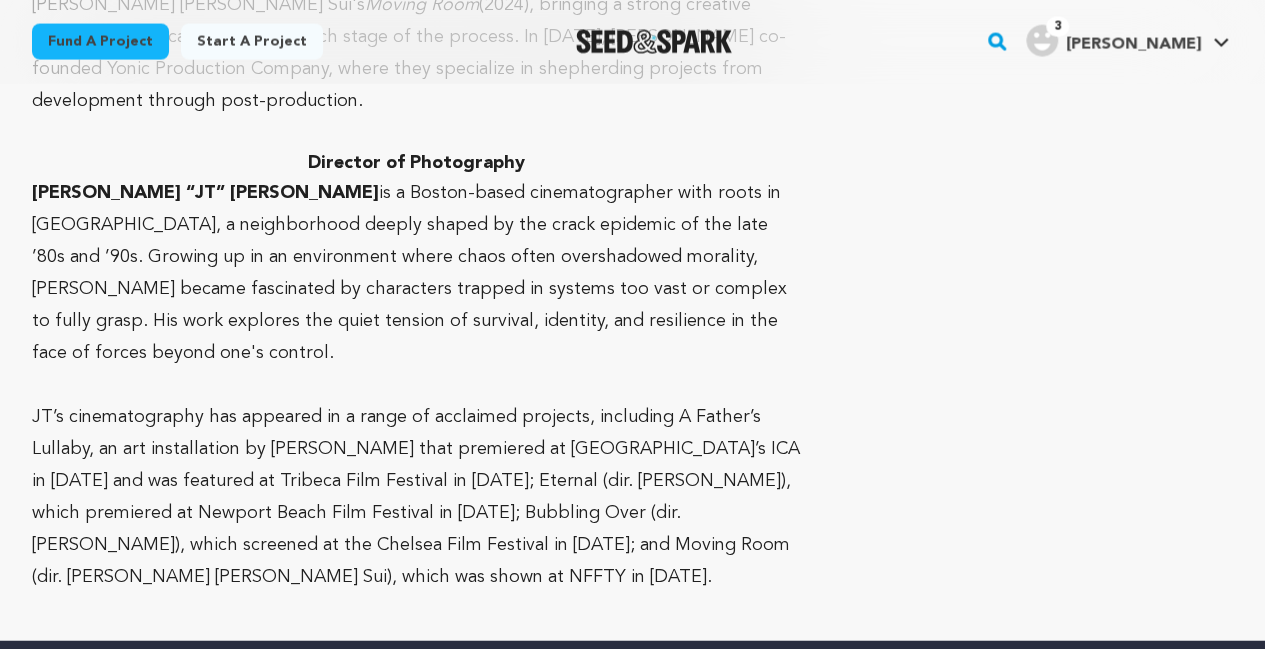 scroll, scrollTop: 9456, scrollLeft: 0, axis: vertical 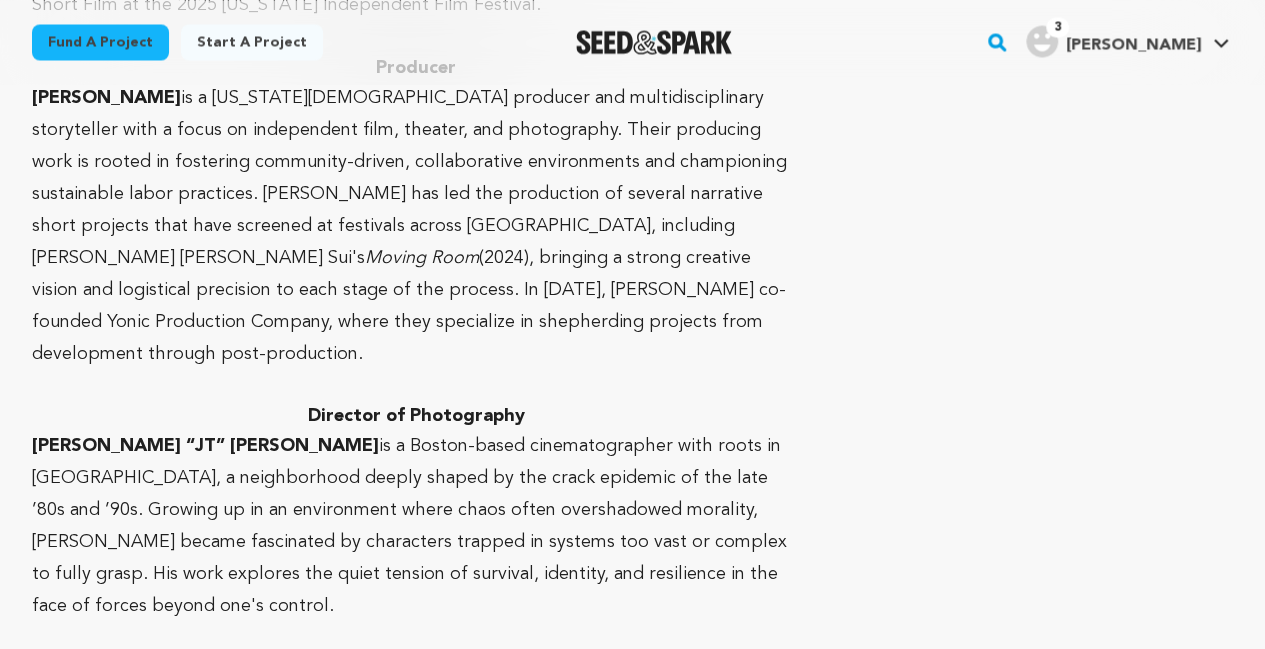 click on "Gino D." at bounding box center [1133, 45] 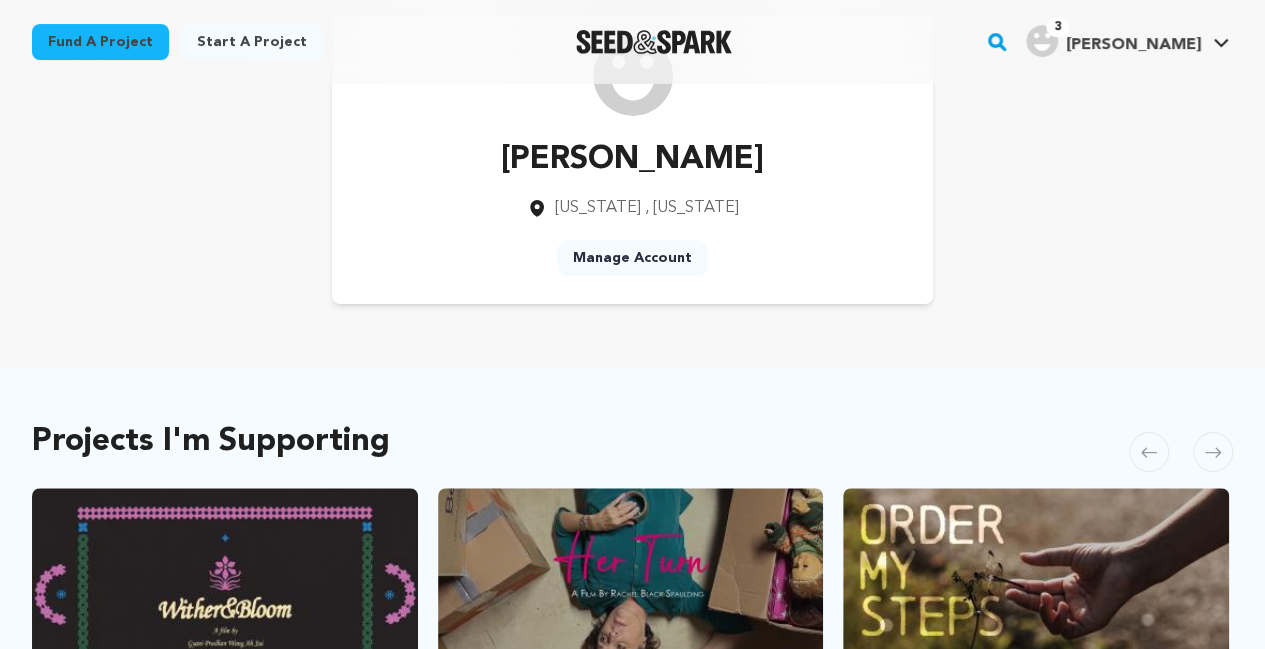 scroll, scrollTop: 400, scrollLeft: 0, axis: vertical 